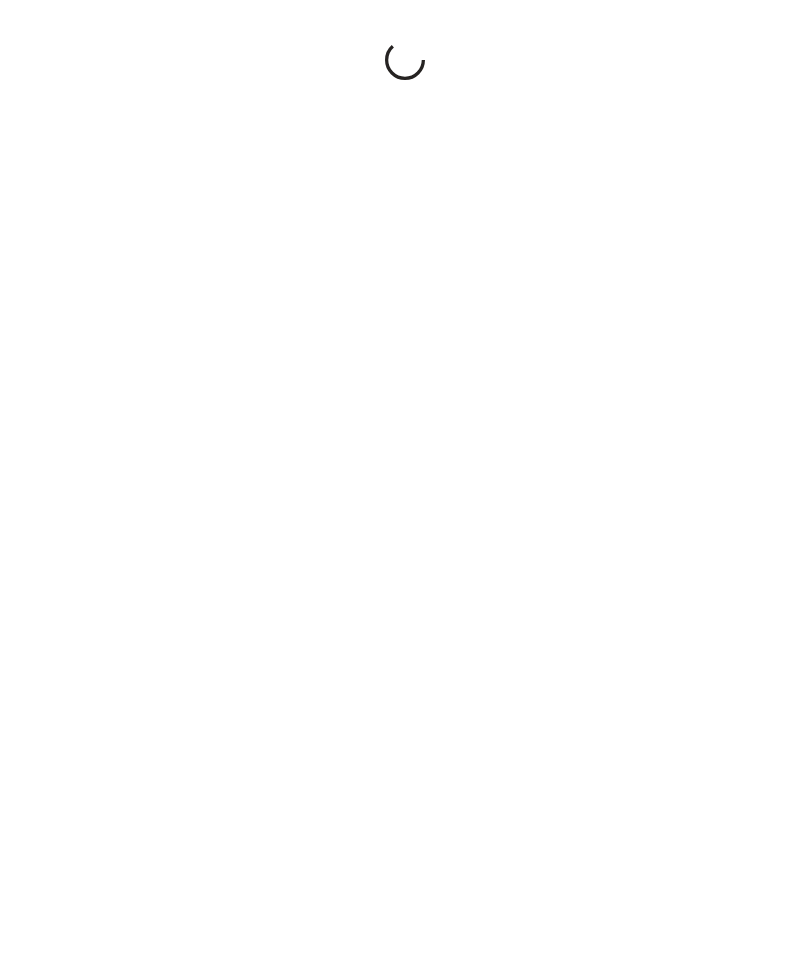 scroll, scrollTop: 0, scrollLeft: 0, axis: both 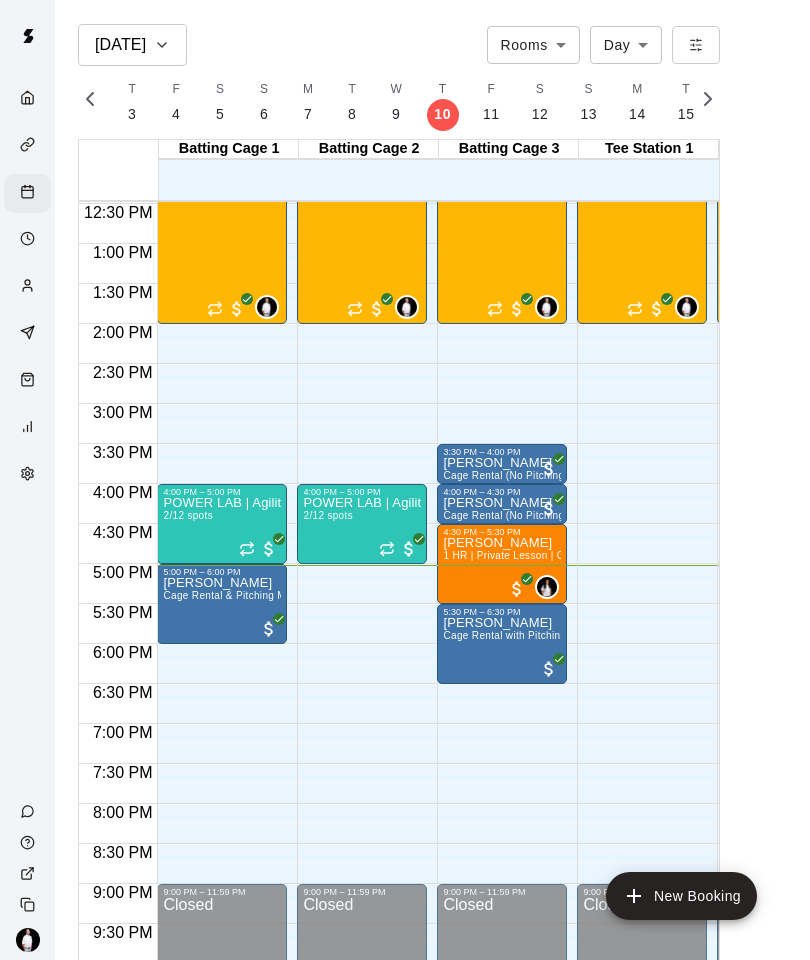 click on "Cage Rental & Pitching Machine" at bounding box center [240, 595] 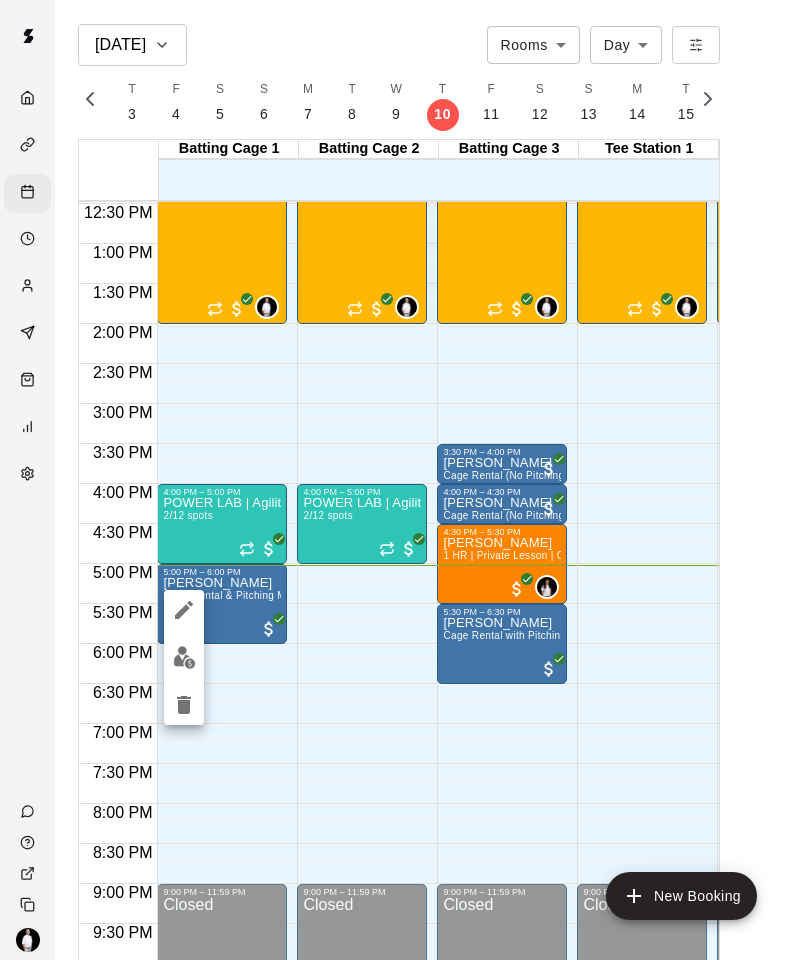 click at bounding box center (184, 657) 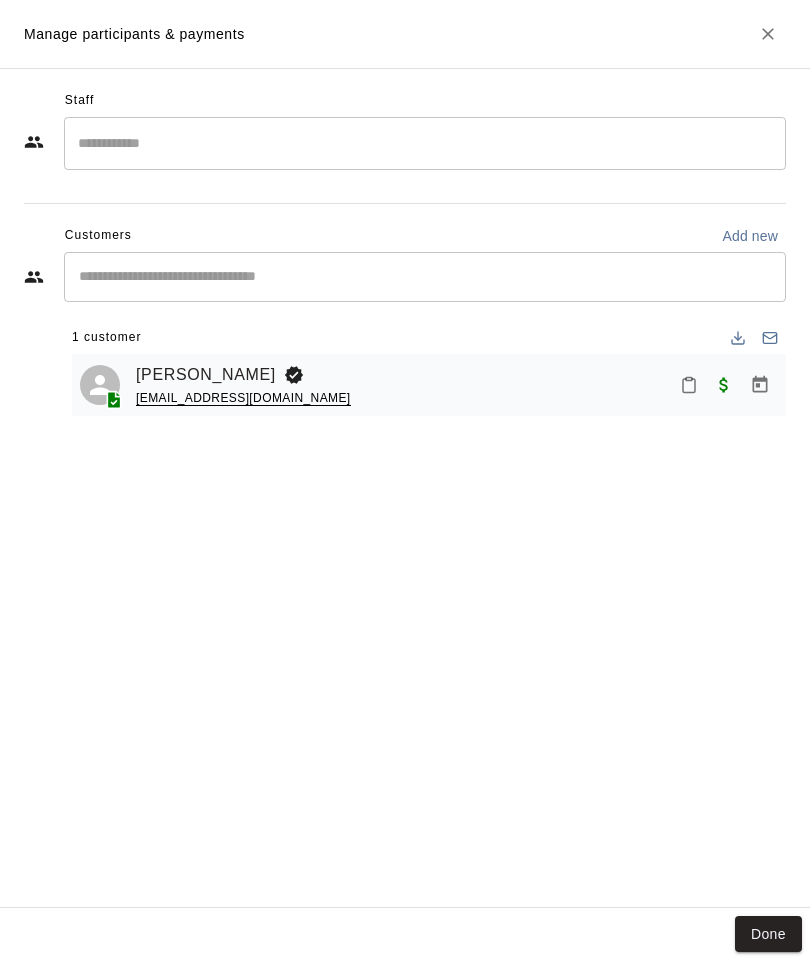 click 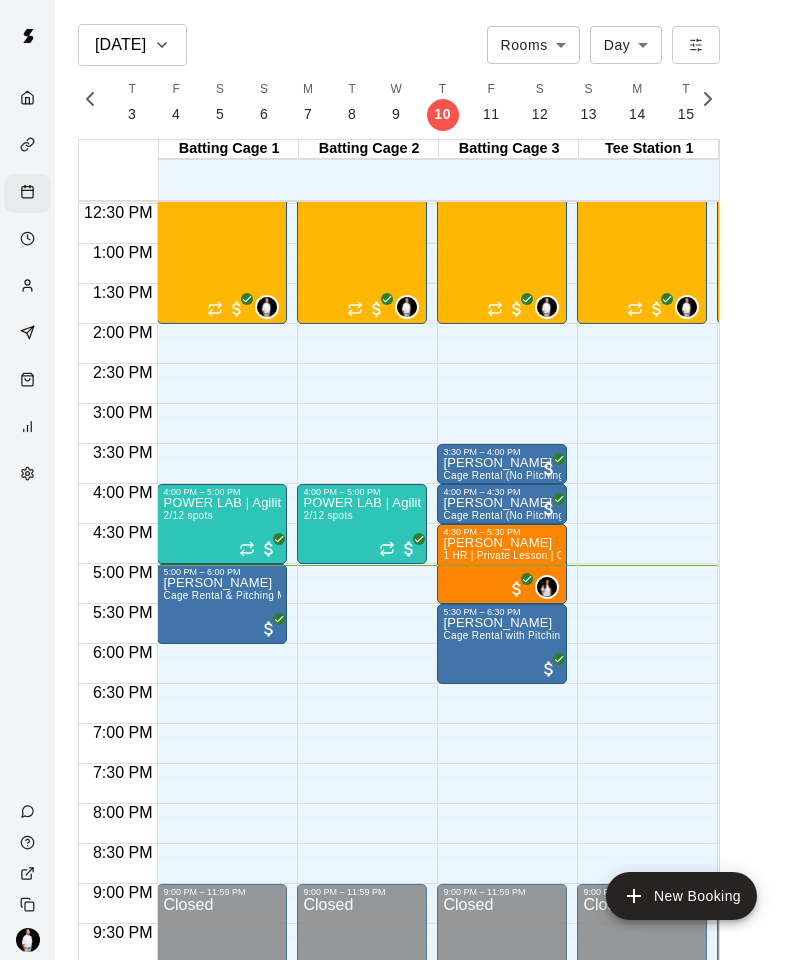 click on "[PERSON_NAME]  Cage Rental & Pitching Machine" at bounding box center [222, 1057] 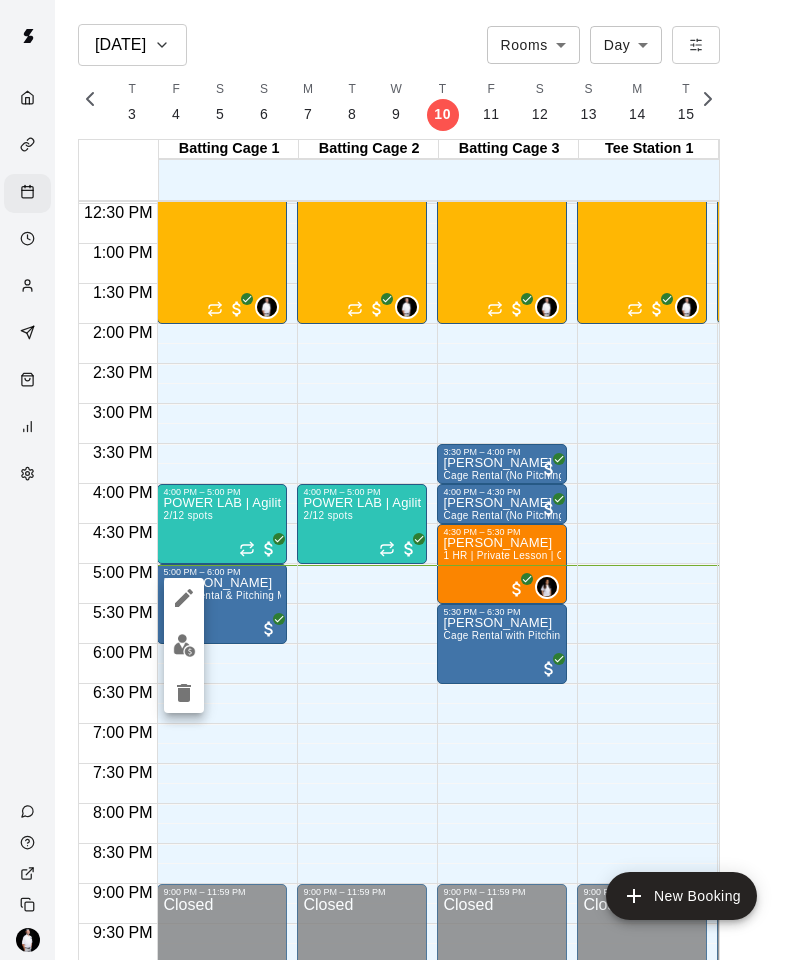 click 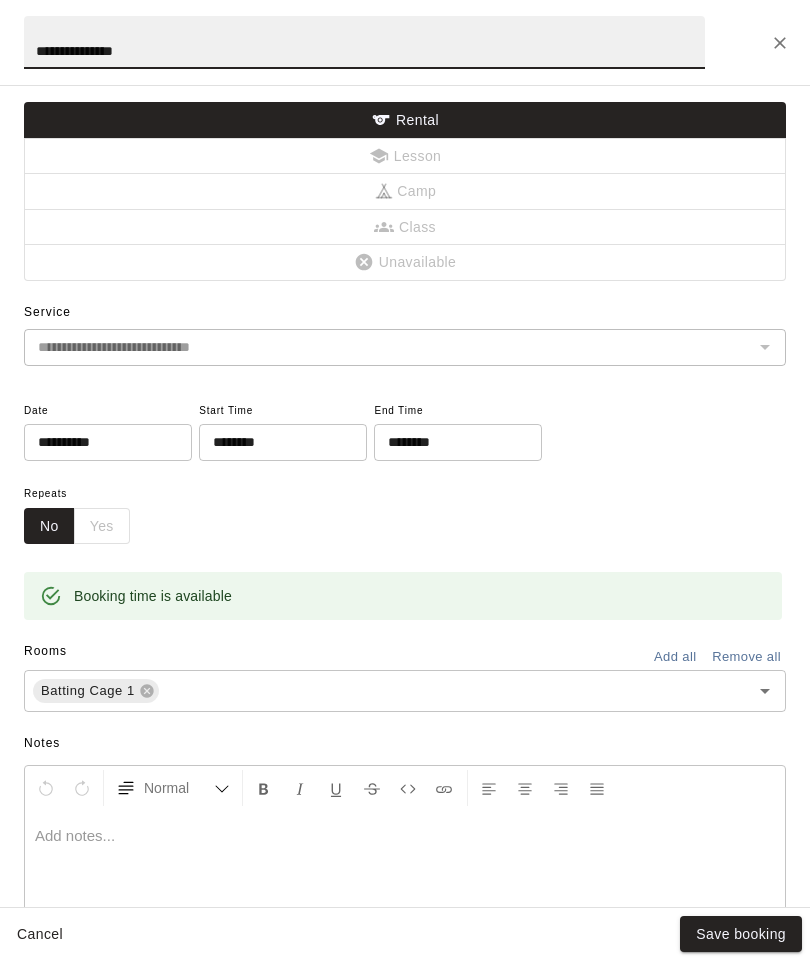 click 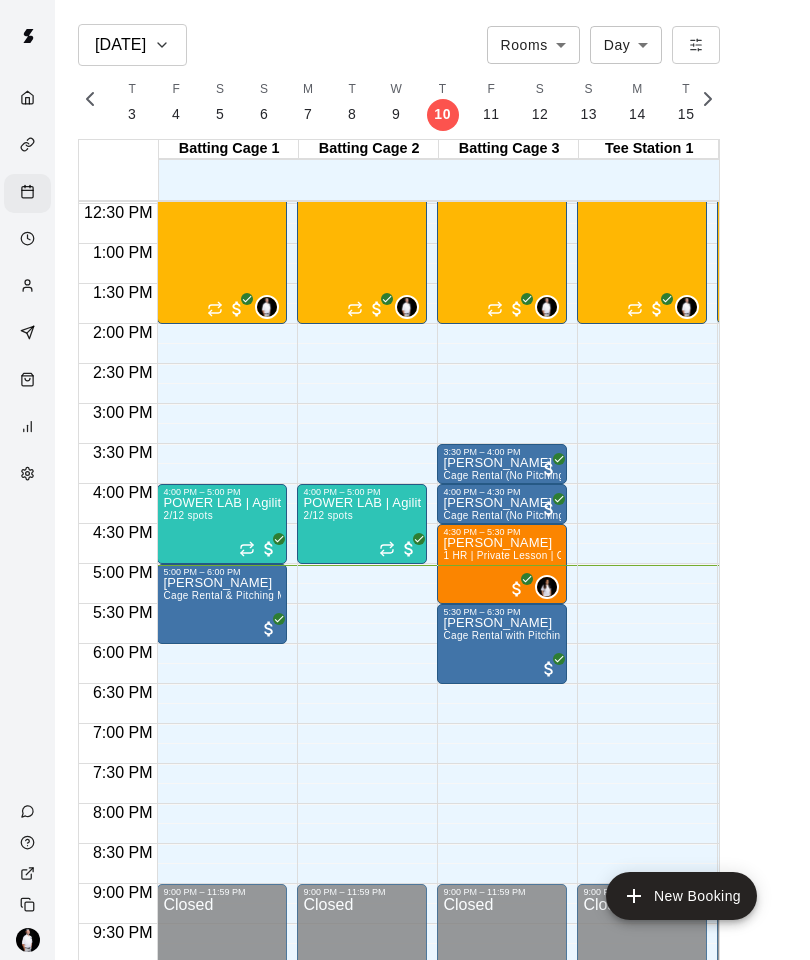 click on "5:30 PM – 6:30 PM" at bounding box center (502, 612) 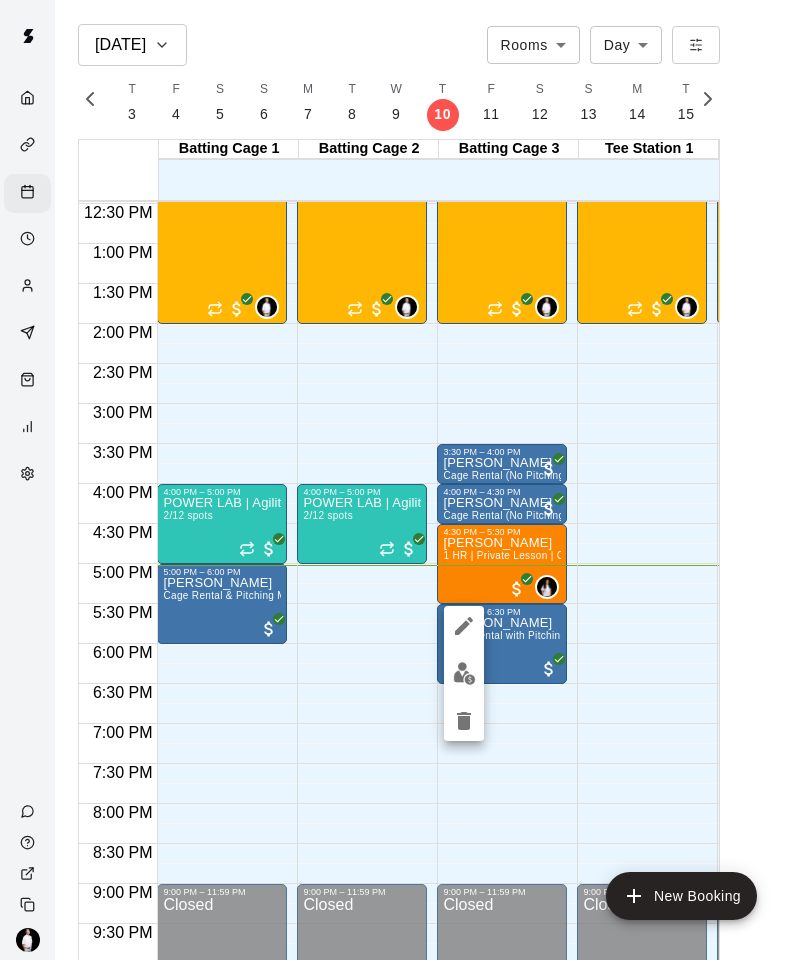 click at bounding box center (464, 626) 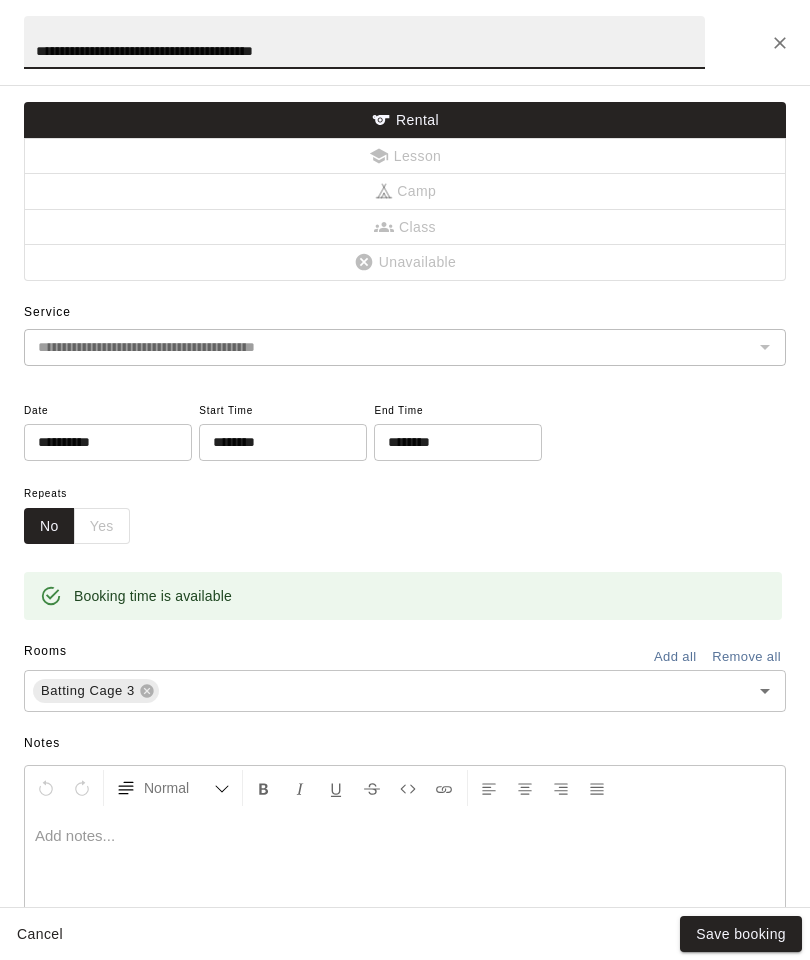 click 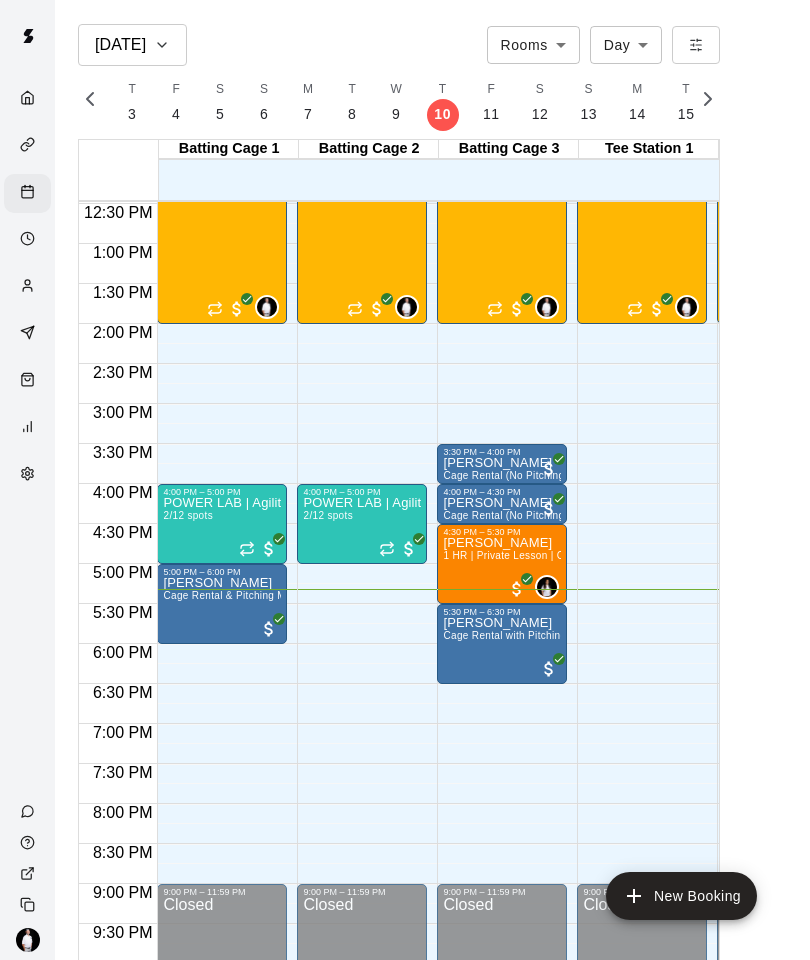click on "Cage Rental with Pitching Machine & HitTrax" at bounding box center (550, 635) 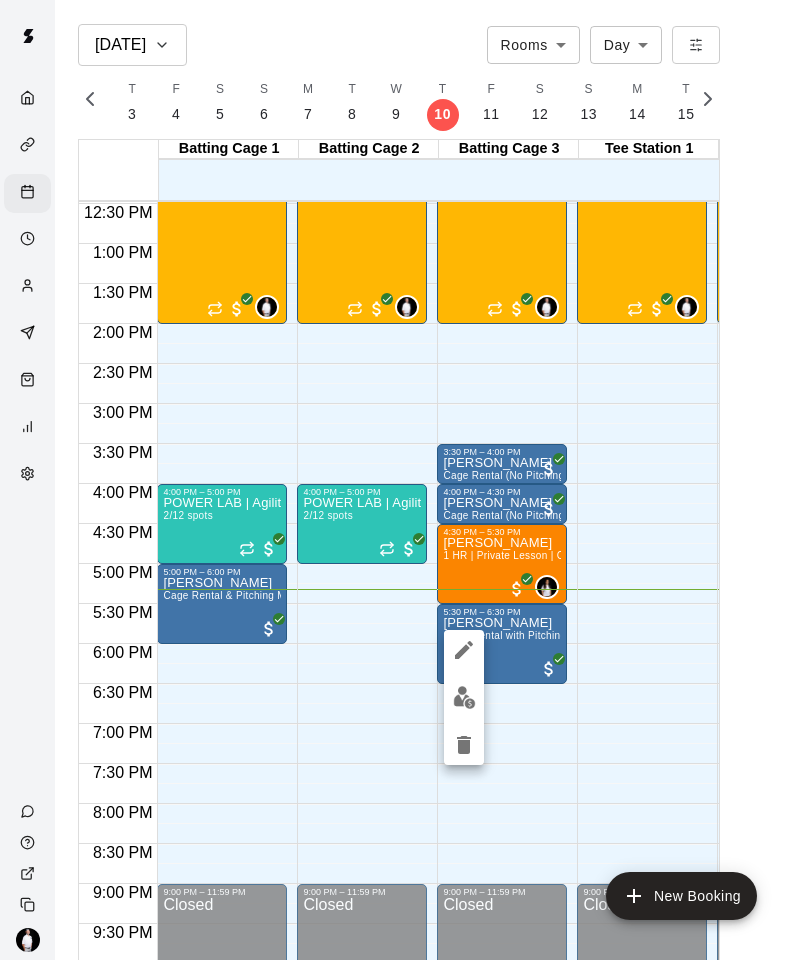 click 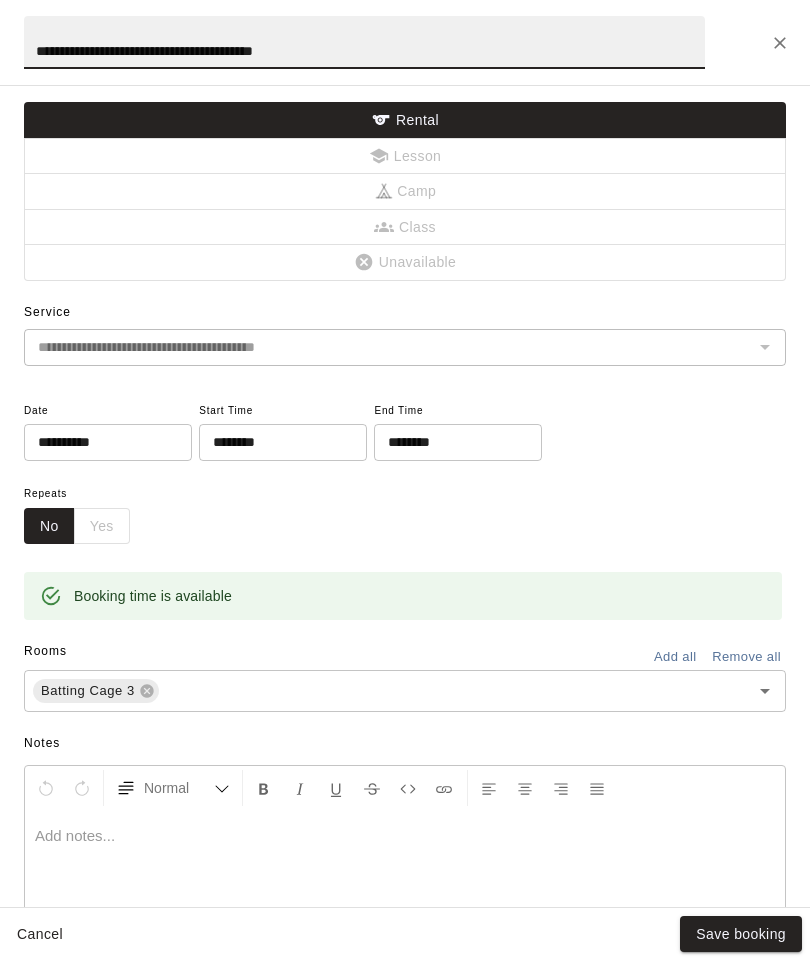 click at bounding box center (780, 43) 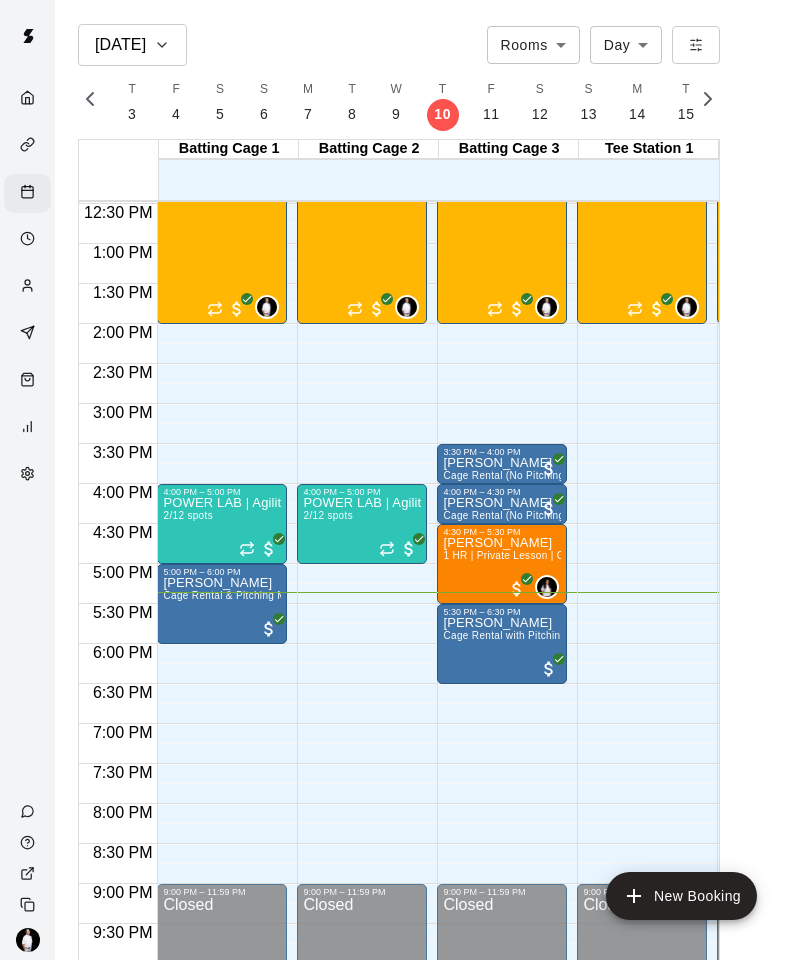 click on "[PERSON_NAME] 1 HR | Private Lesson | Coach [PERSON_NAME]" at bounding box center (502, 1017) 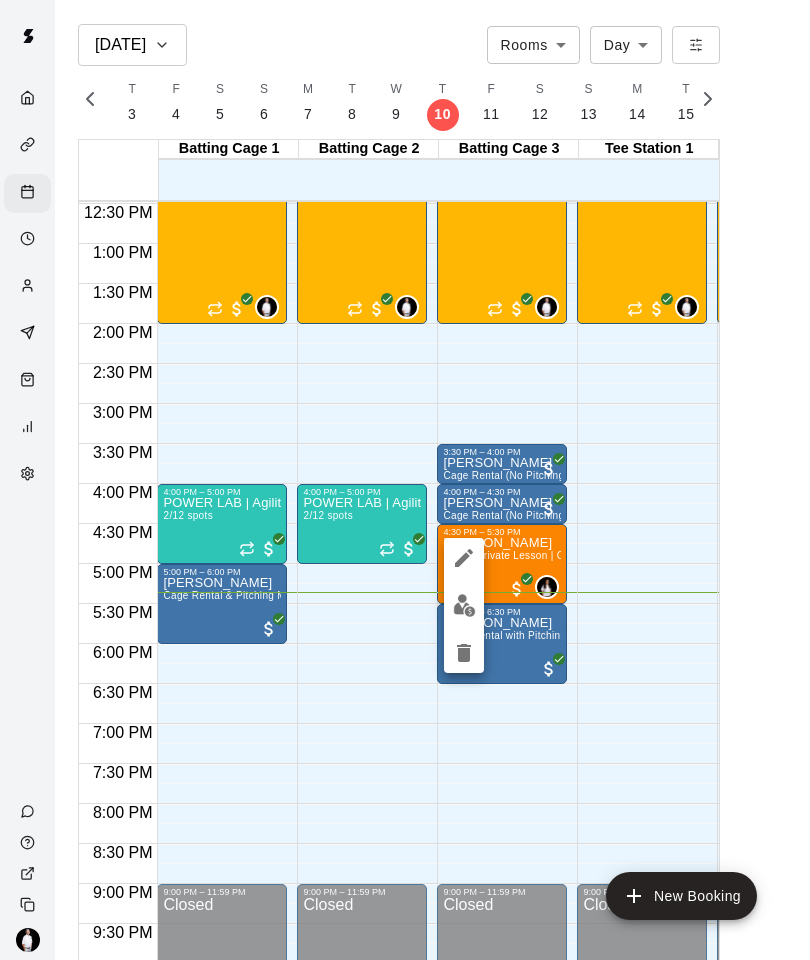 click at bounding box center (464, 605) 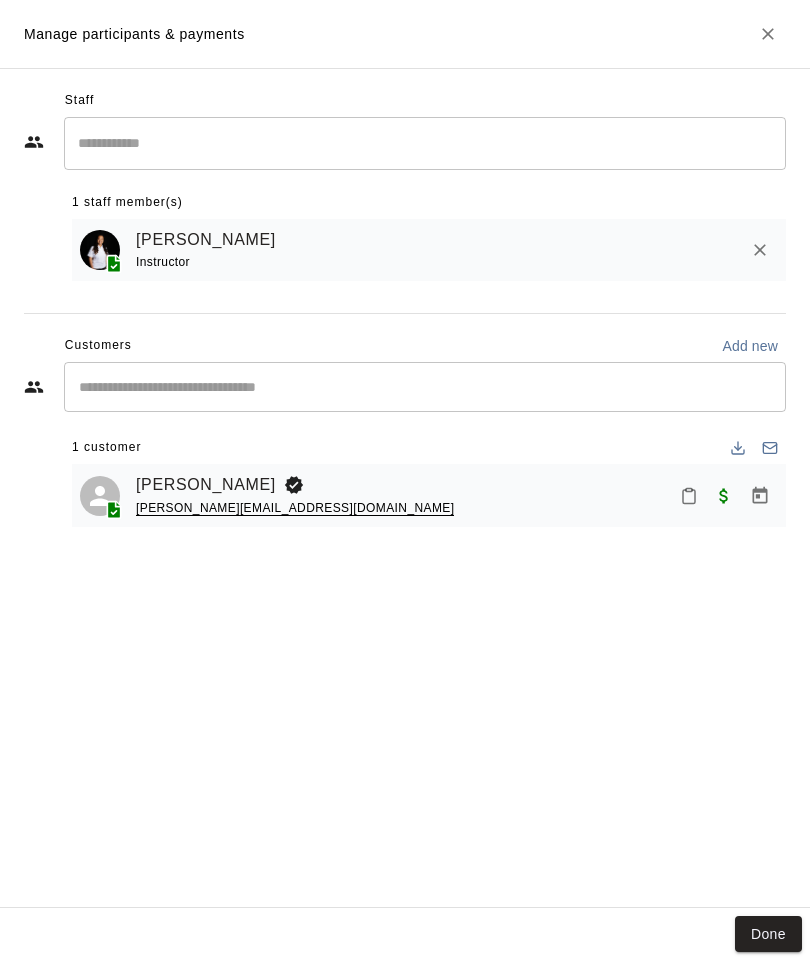 click on "[PERSON_NAME]" at bounding box center [206, 485] 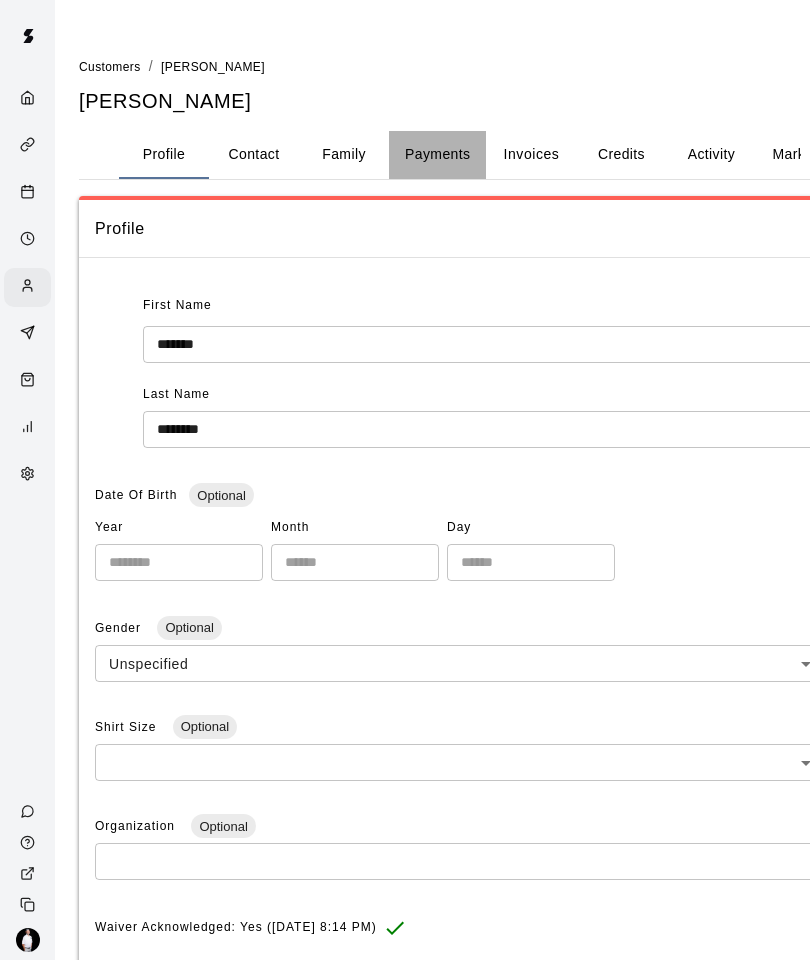 click on "Payments" at bounding box center [437, 155] 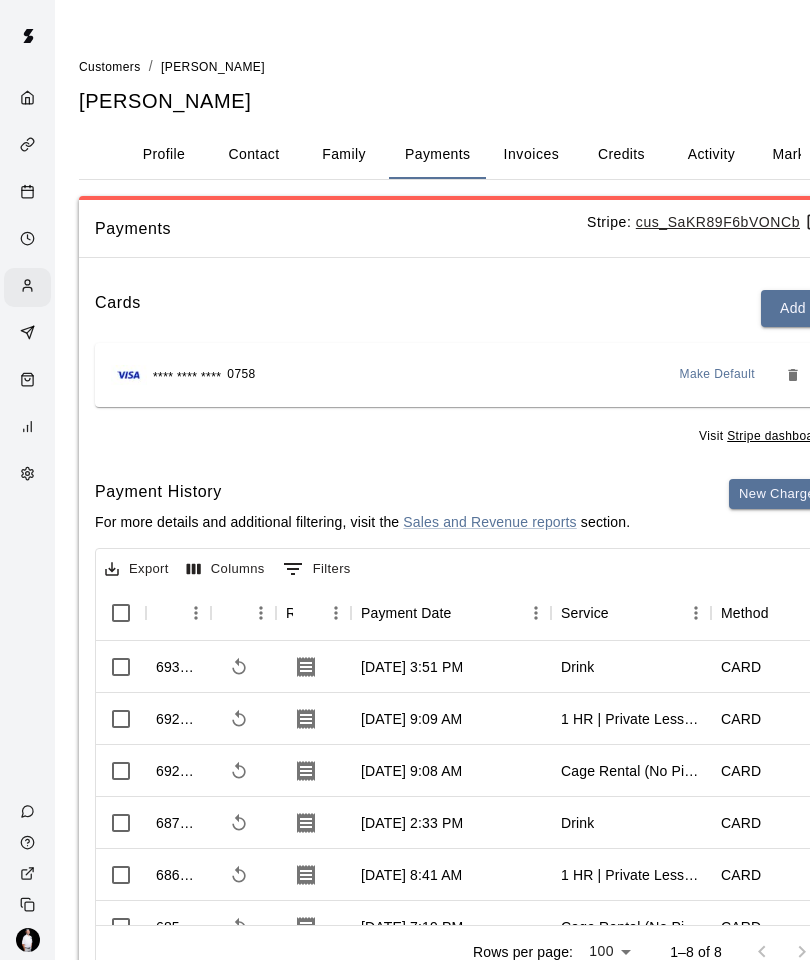 click on "New Charge" at bounding box center (777, 494) 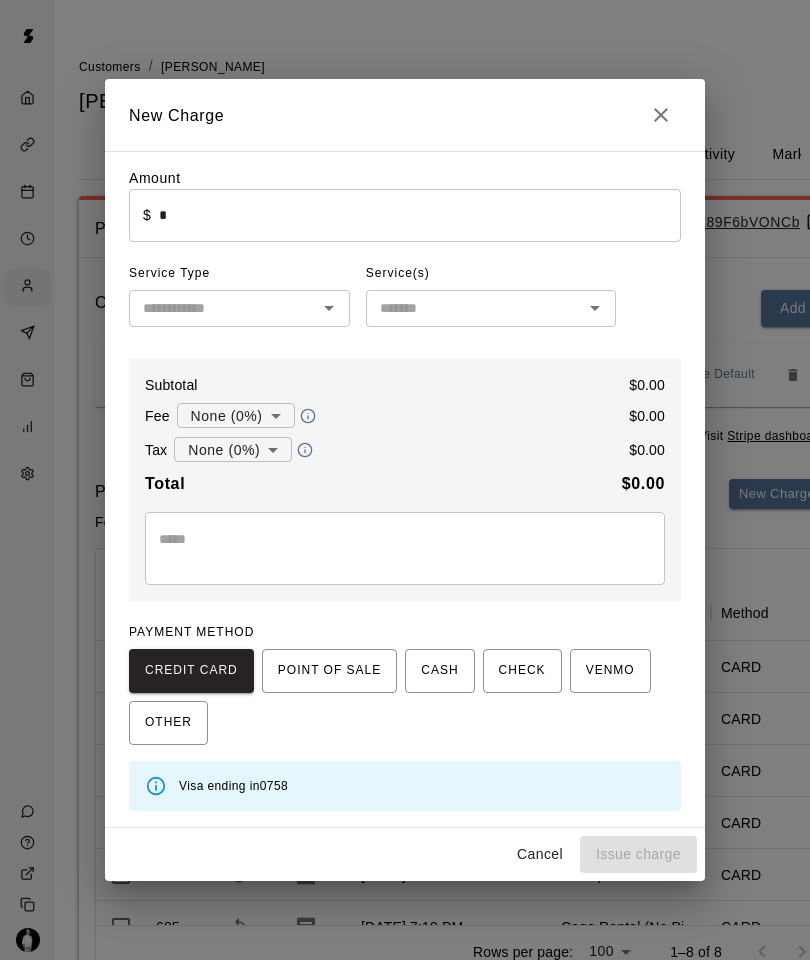 click on "*" at bounding box center [420, 215] 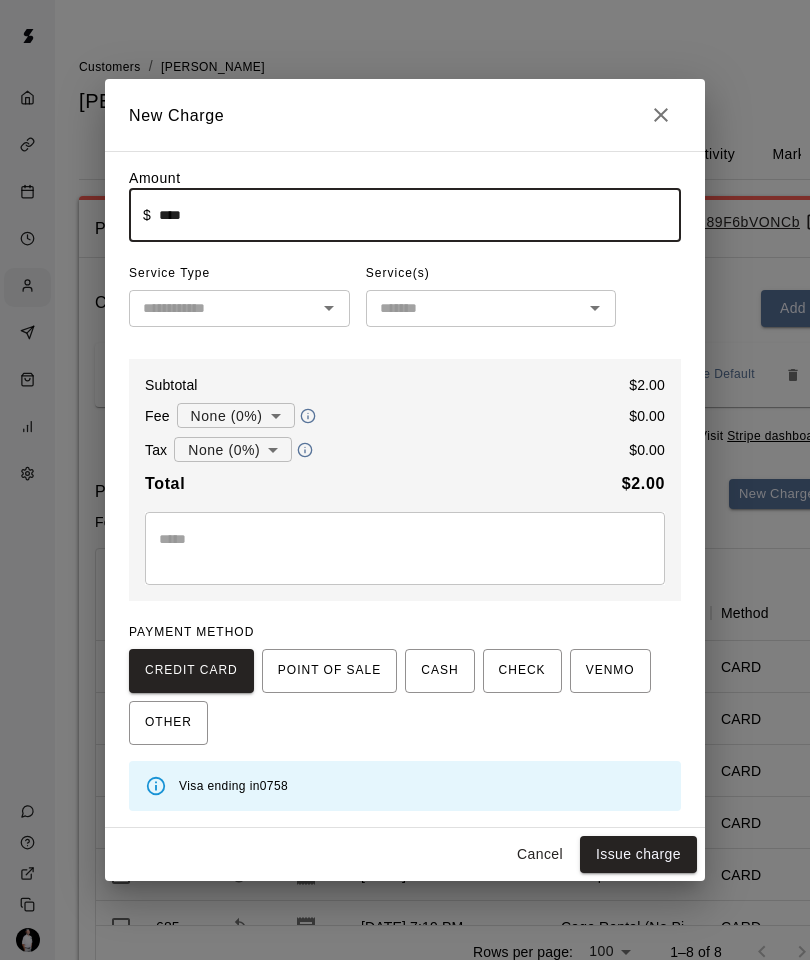 type on "****" 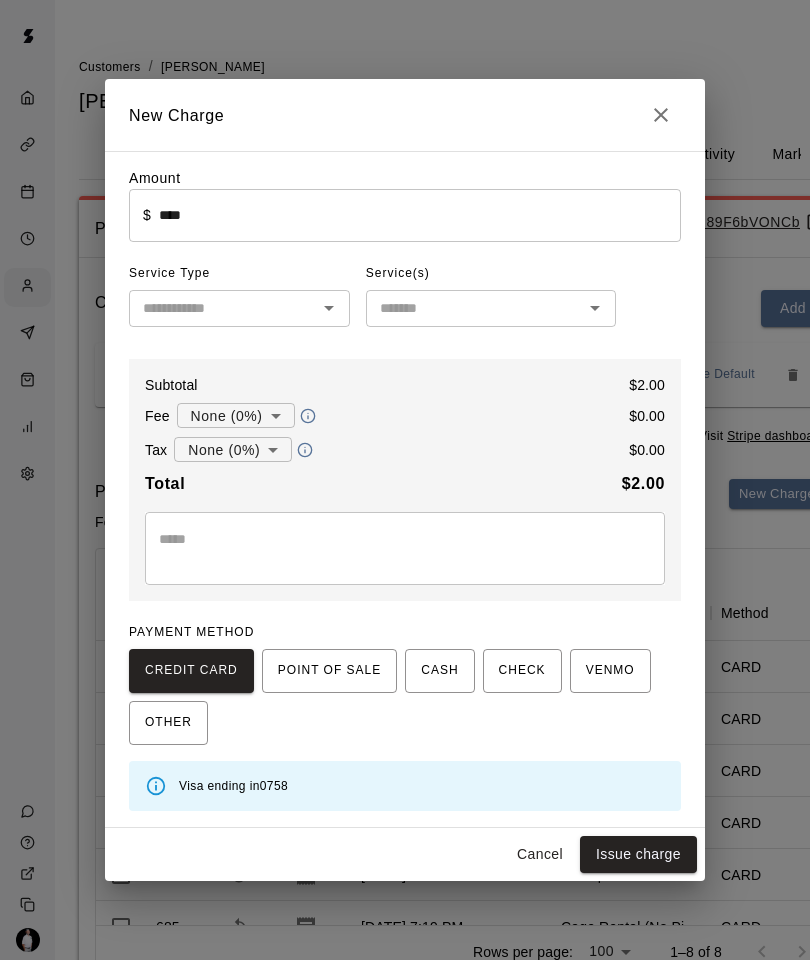click at bounding box center (223, 308) 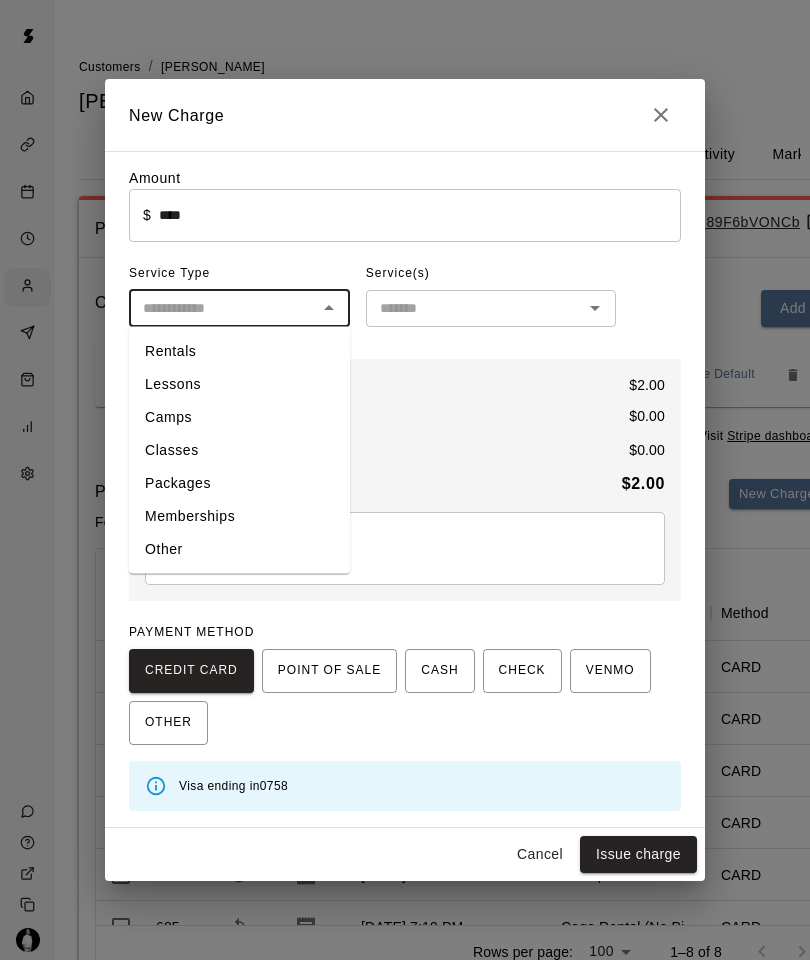 click on "Other" at bounding box center [239, 549] 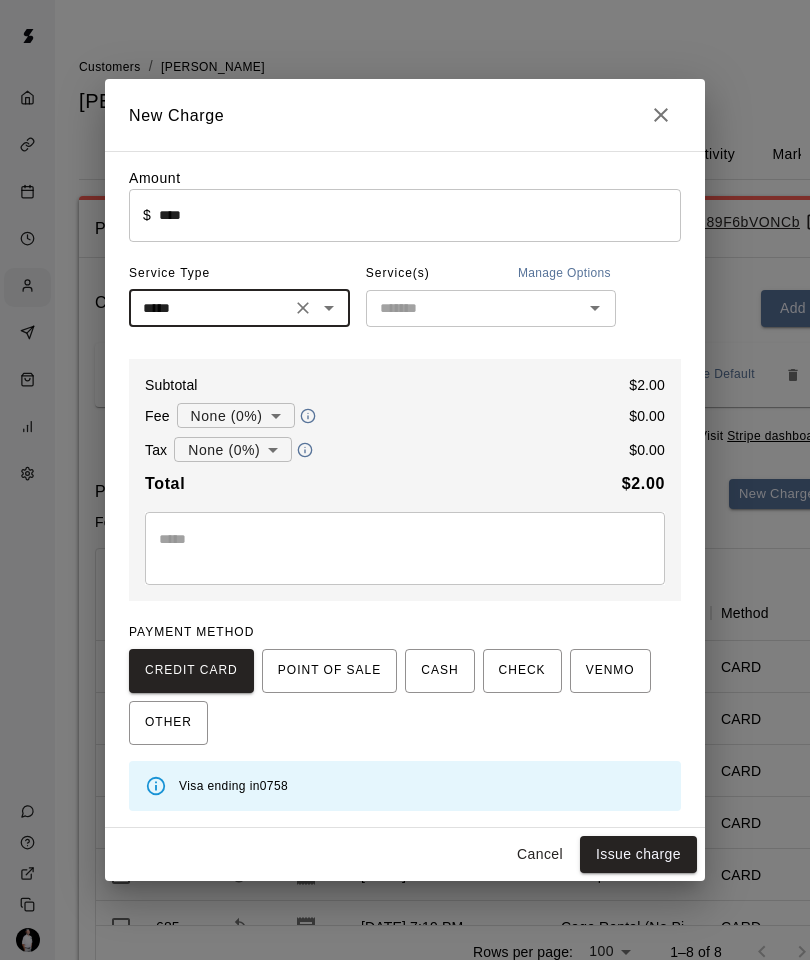 type on "*****" 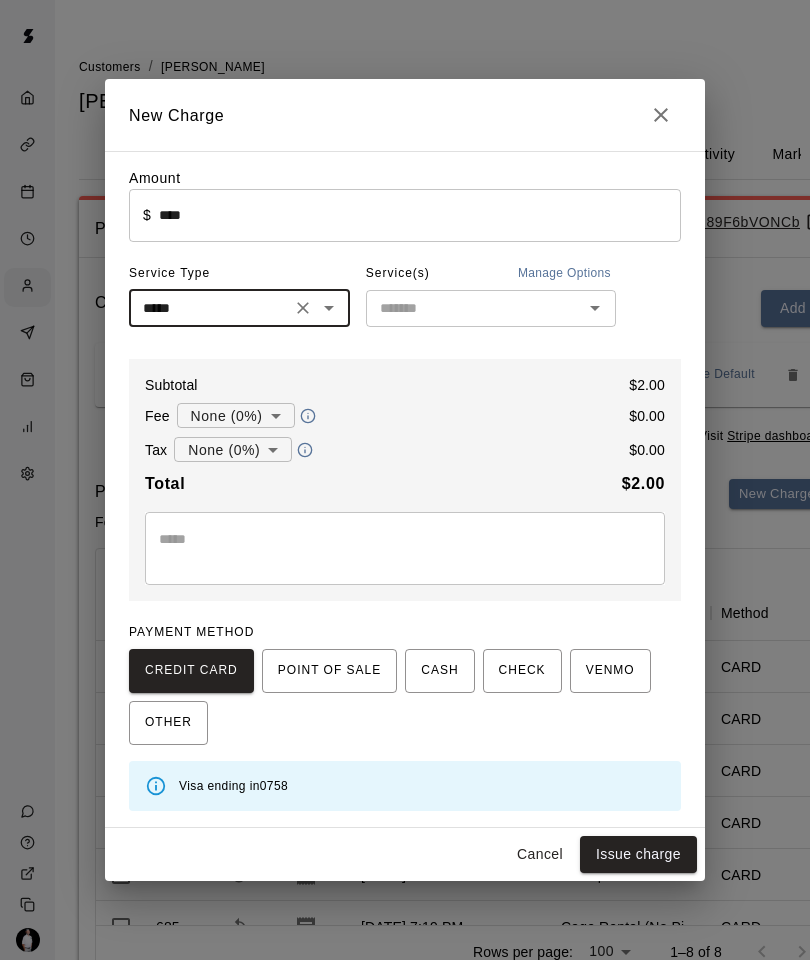 click on "​" at bounding box center (491, 308) 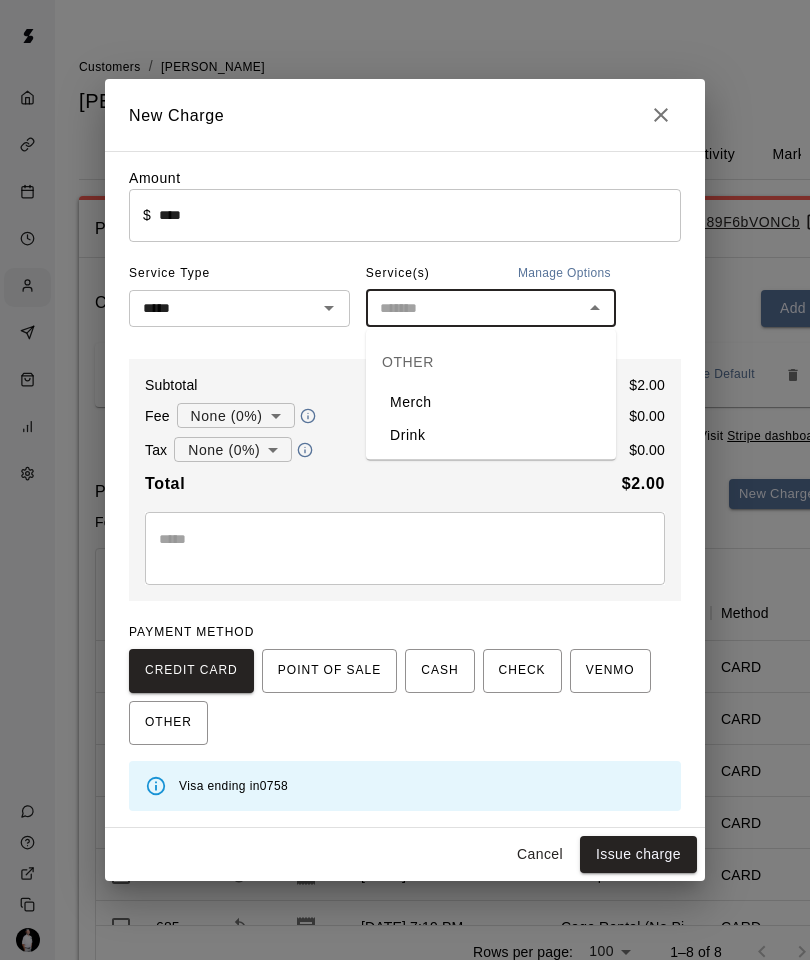 click on "Drink" at bounding box center (491, 435) 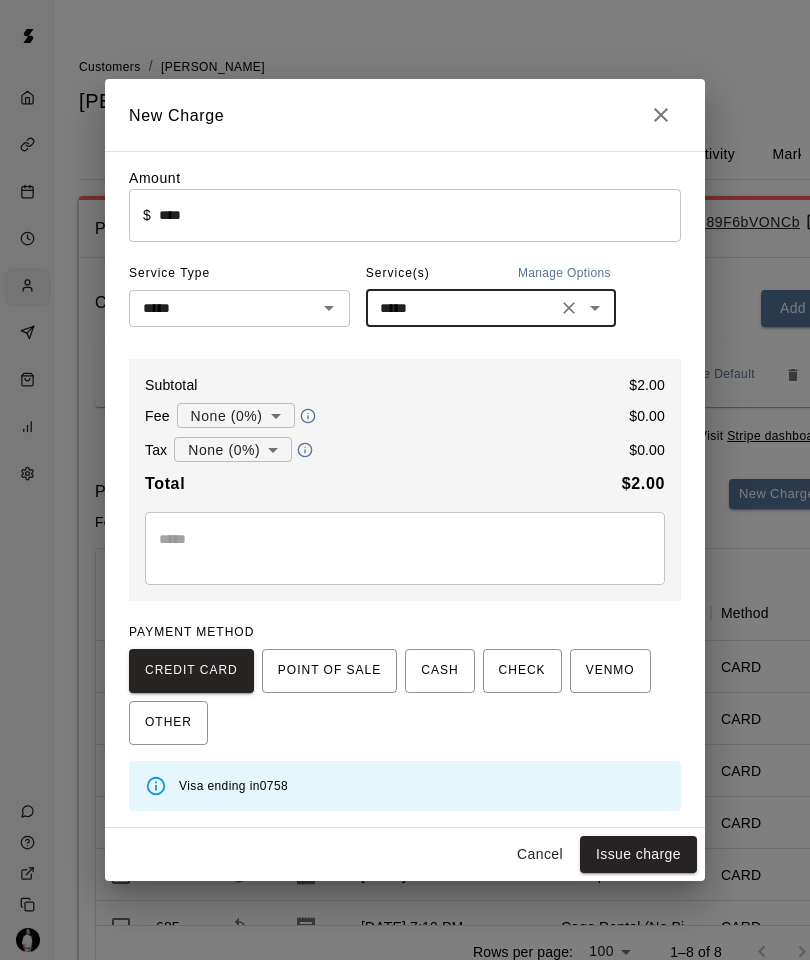 type on "*****" 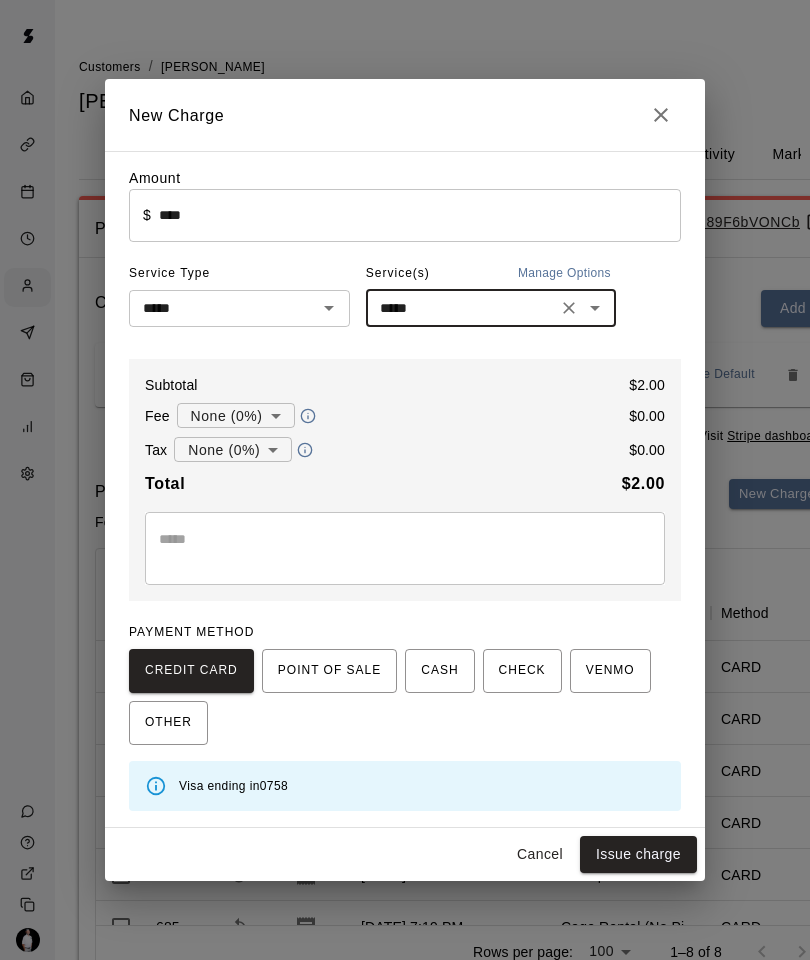 click on "Customers / [PERSON_NAME] [PERSON_NAME] Profile Contact Family Payments Invoices Credits Activity Marketing Delete Payments Stripe:   cus_SaKR89F6bVONCb Cards Add **** **** **** 0758 Make Default Visit   Stripe dashboard   Payment History For more details and additional filtering,   visit the   Sales and Revenue reports   section. New Charge Export Columns 0 Filters Id Refund Receipt Payment Date Service Method Type Subtotal Tax 693273 [DATE] 3:51 PM Drink CARD CHARGE $2.00 $0.14 692578 [DATE] 9:09 AM 1 HR | Private Lesson | Coach [PERSON_NAME] CARD CHARGE $70.00 $0.00 692574 [DATE] 9:08 AM Cage Rental (No Pitching Machine) CARD CHARGE $80.00 $5.60 687255 [DATE] 2:33 PM Drink CARD CHARGE $2.00 $0.14 686327 [DATE] 8:41 AM 1 HR | Private Lesson | Coach [PERSON_NAME] CARD CHARGE $70.00 $0.00 685631 [DATE] 7:19 PM Cage Rental (No Pitching Machine) CARD CHARGE $80.00 $5.60 676268 [DATE] 5:52 PM Cage Rental (No Pitching Machine) CARD CHARGE $40.00 $2.80 675502 CARD" at bounding box center (405, 521) 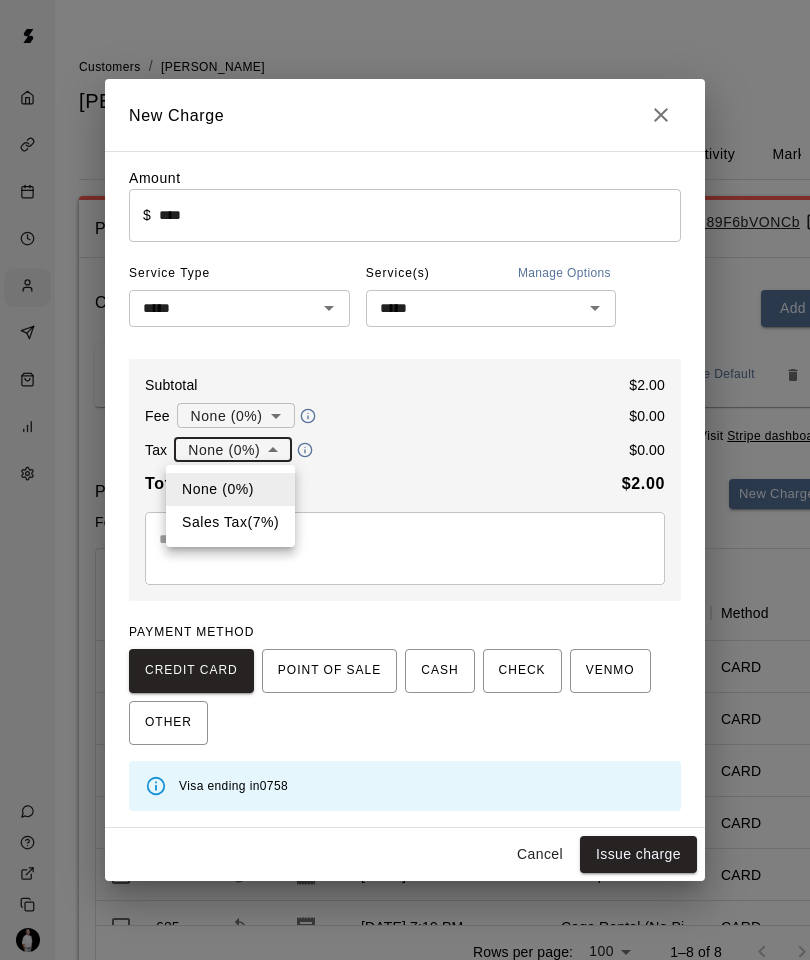 click on "Sales Tax  ( 7 %)" at bounding box center [230, 522] 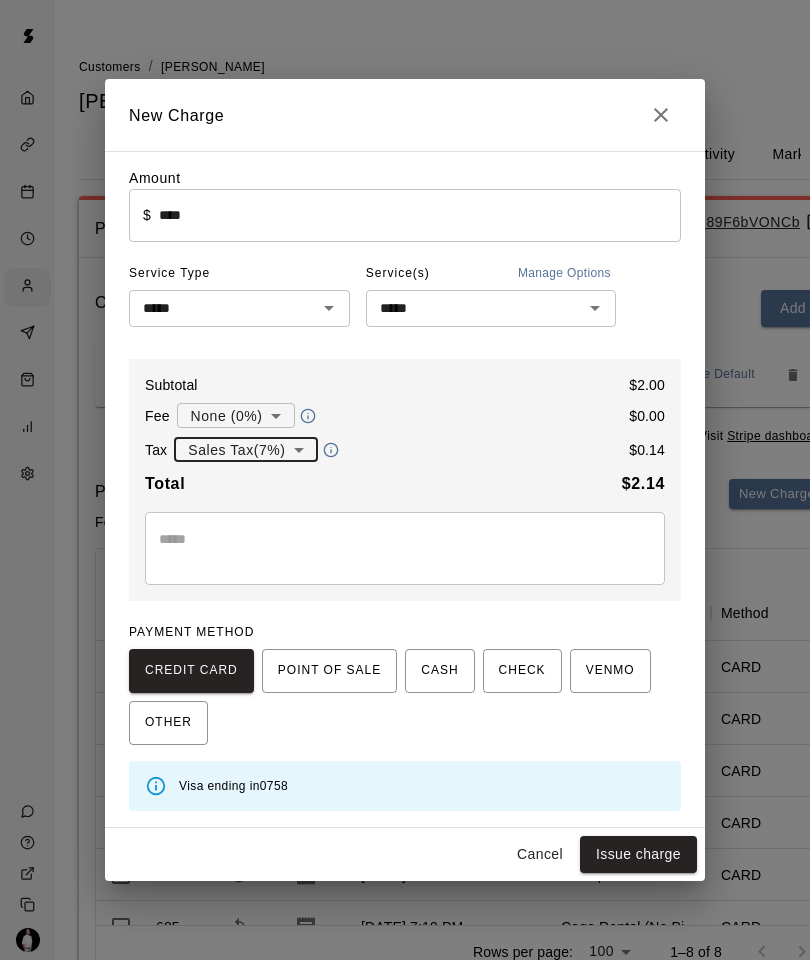 click on "Issue charge" at bounding box center [638, 854] 